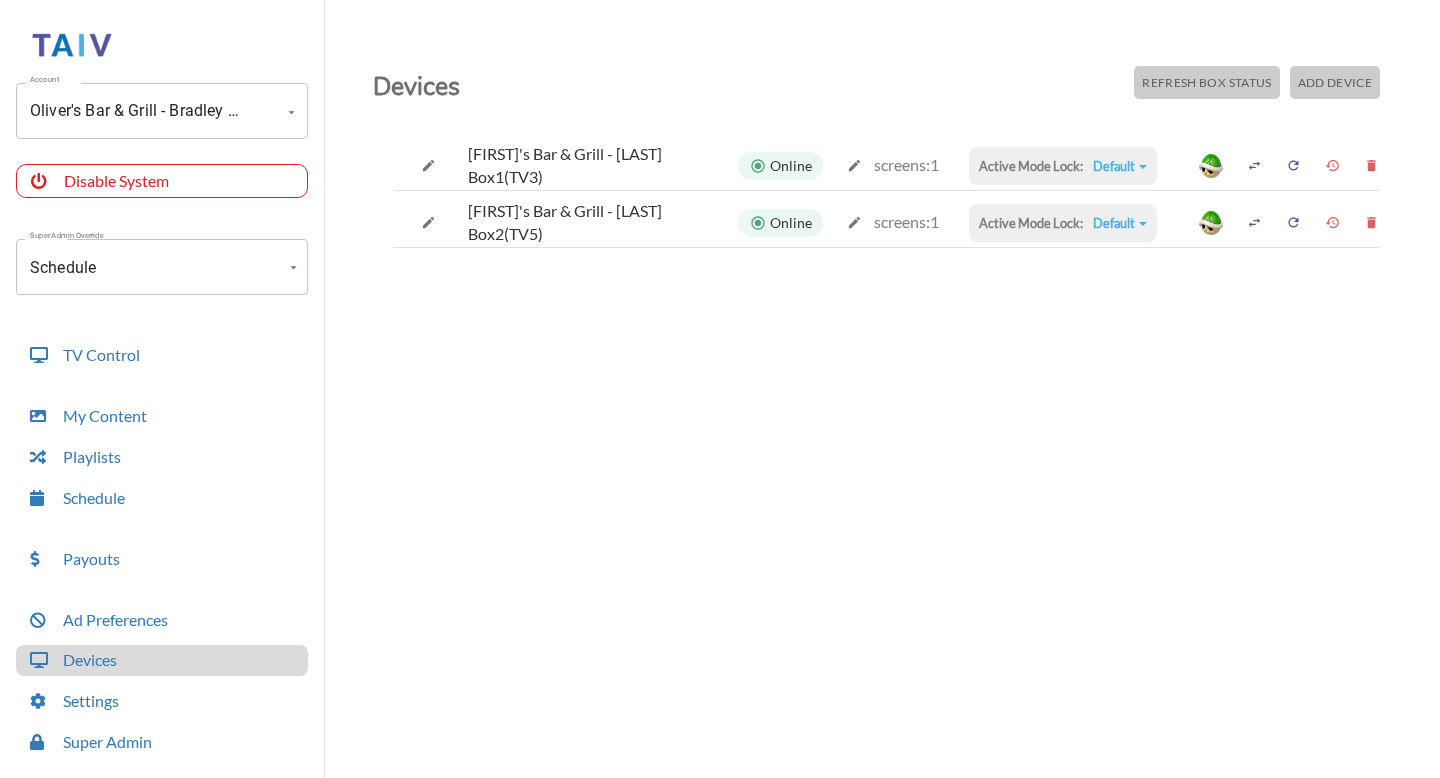 scroll, scrollTop: 0, scrollLeft: 0, axis: both 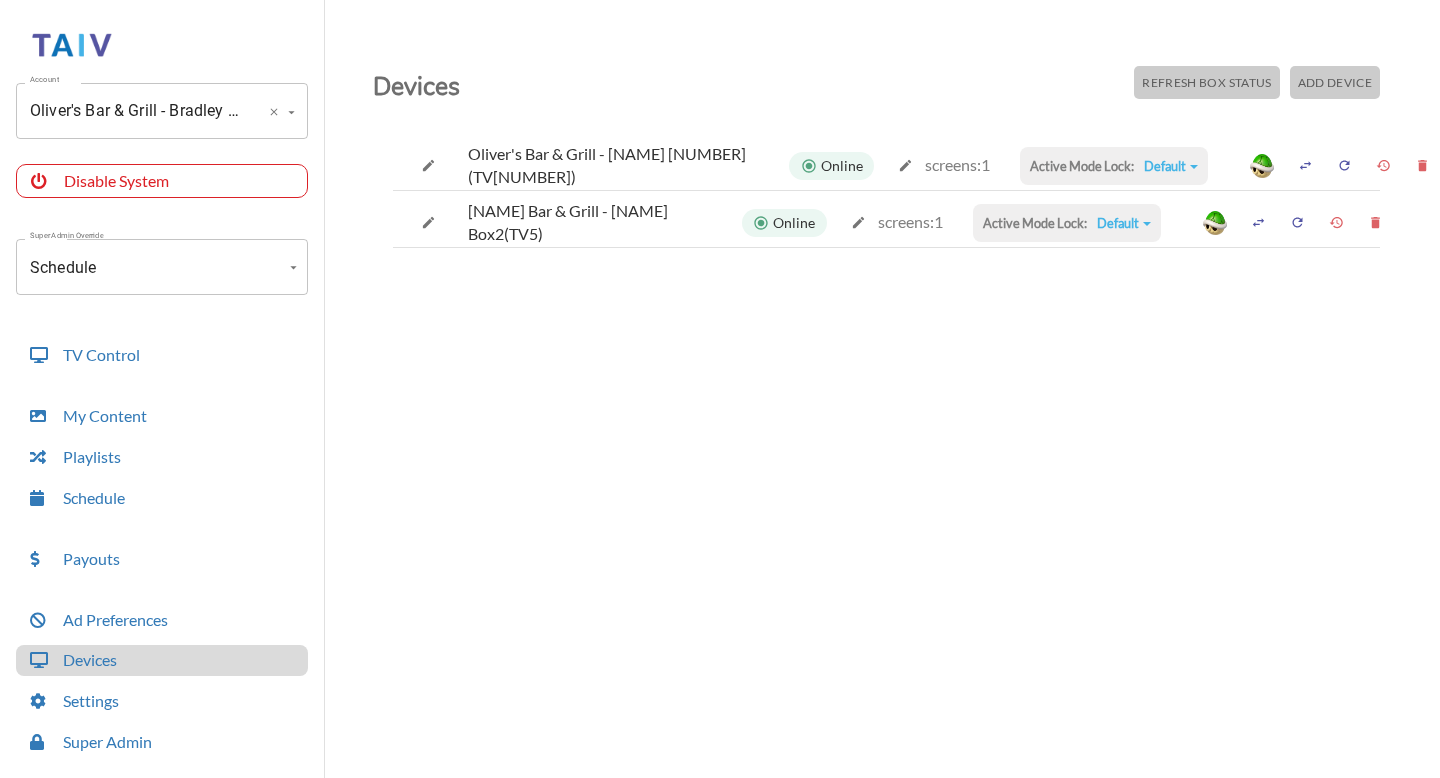 click on "Oliver's Bar & Grill - Bradley (-OThcqg258R1-itCBk2c)" at bounding box center [134, 111] 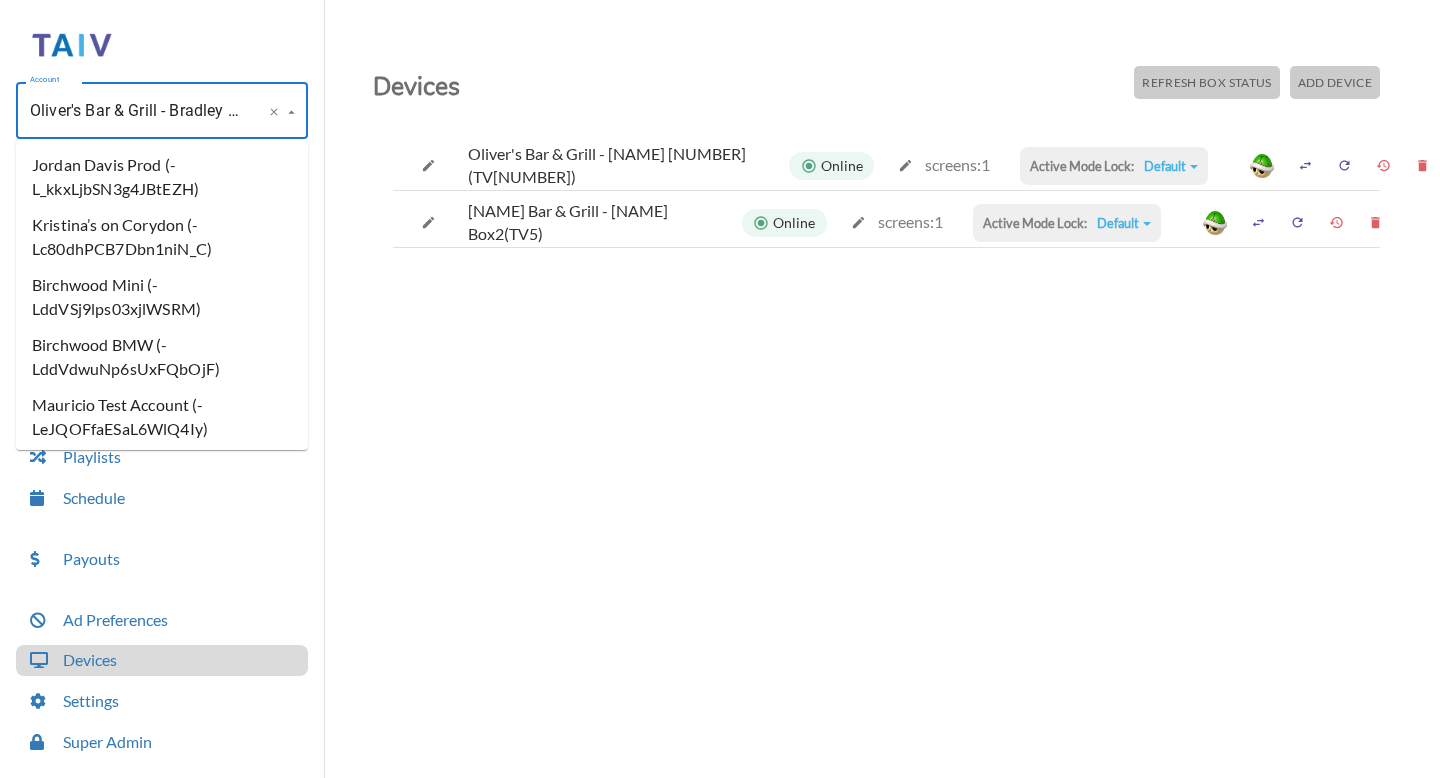 scroll, scrollTop: 201885, scrollLeft: 0, axis: vertical 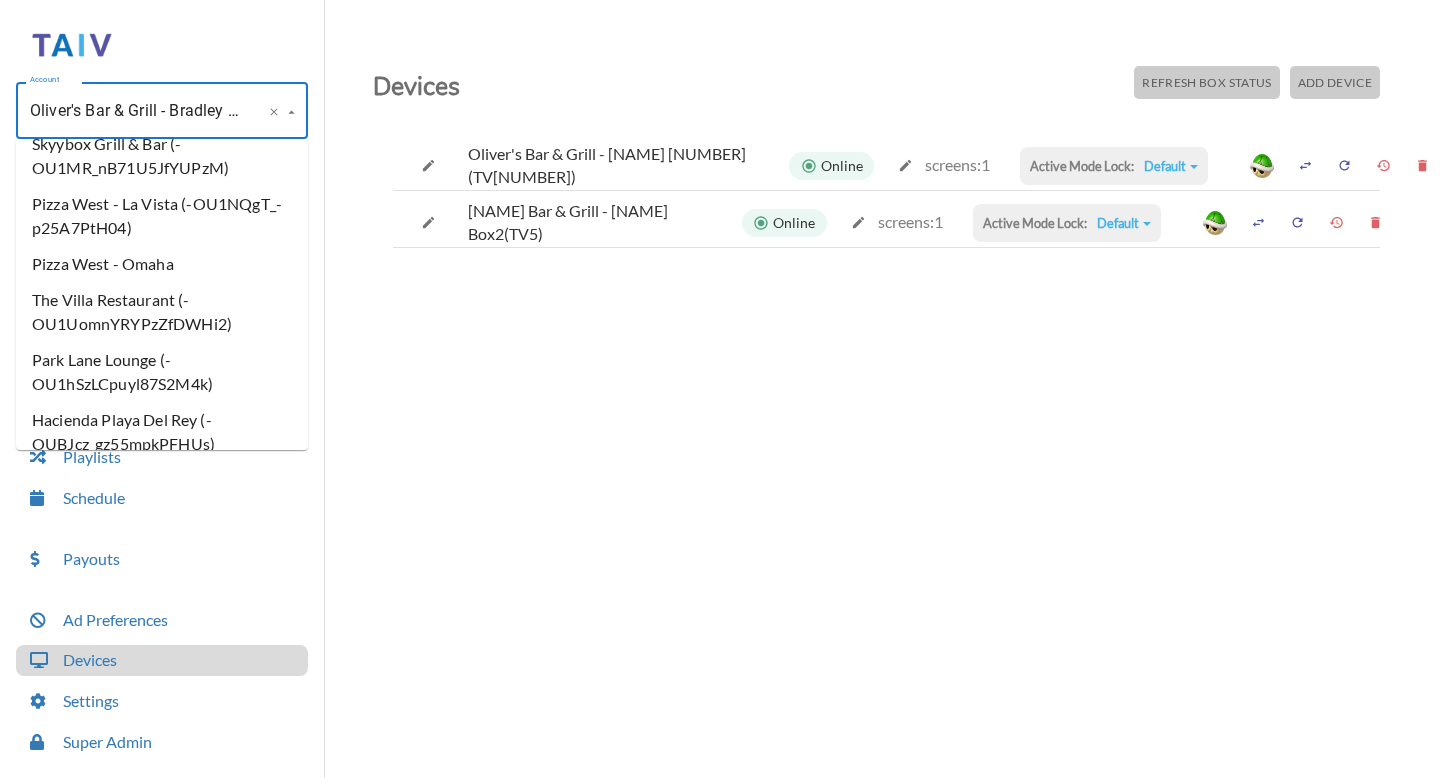 click on "Devices Refresh Box Status Add Device Oliver's Bar & Grill - Bradley Box[NUMBER](TV3) Online screens:  1 Active Mode Lock:  Default   Default Commercial Replacement Digital Signage System Disabled Oliver's Bar & Grill - Bradley Box[NUMBER](TV5) Online screens:  1 Active Mode Lock:  Default   Default Commercial Replacement Digital Signage System Disabled" at bounding box center (886, 439) 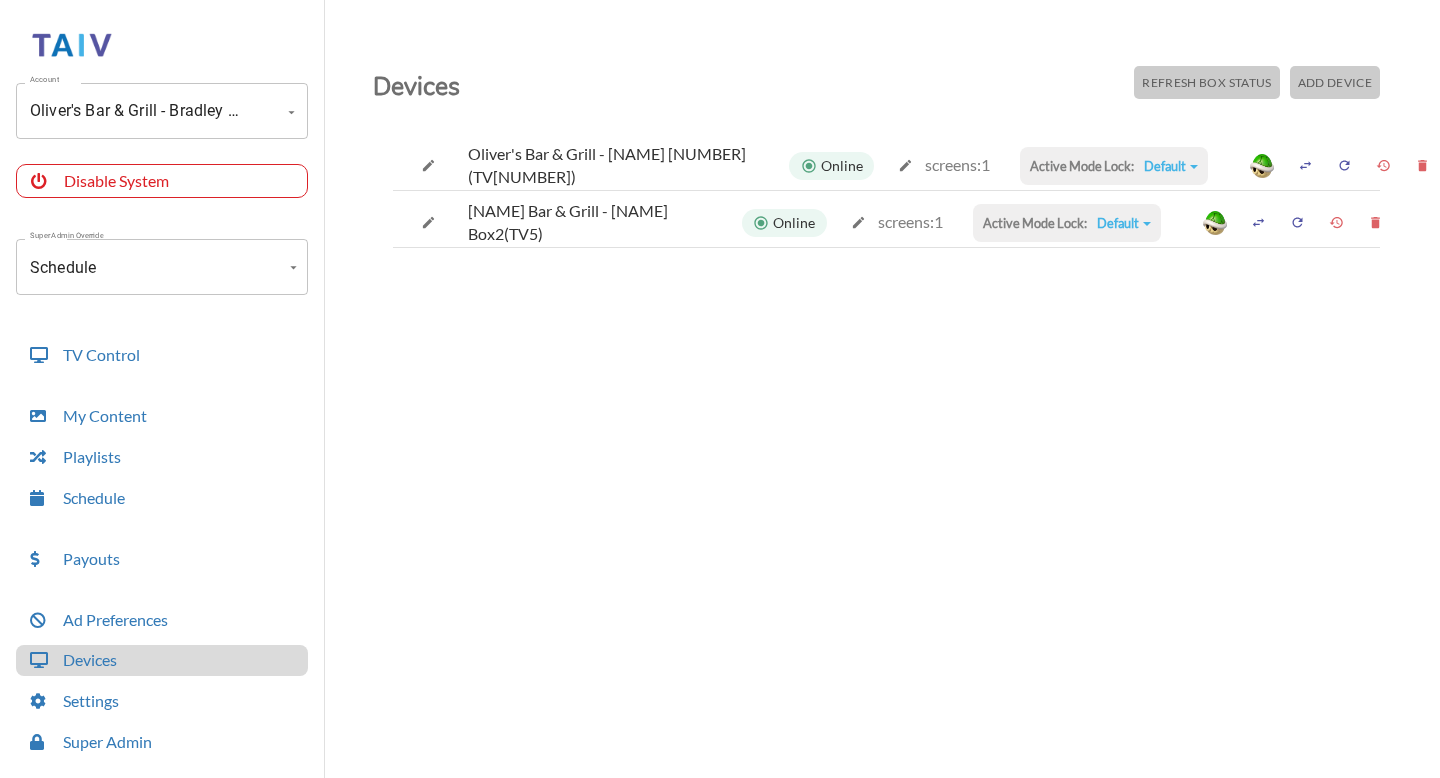 click on "Add Device" at bounding box center (1206, 82) 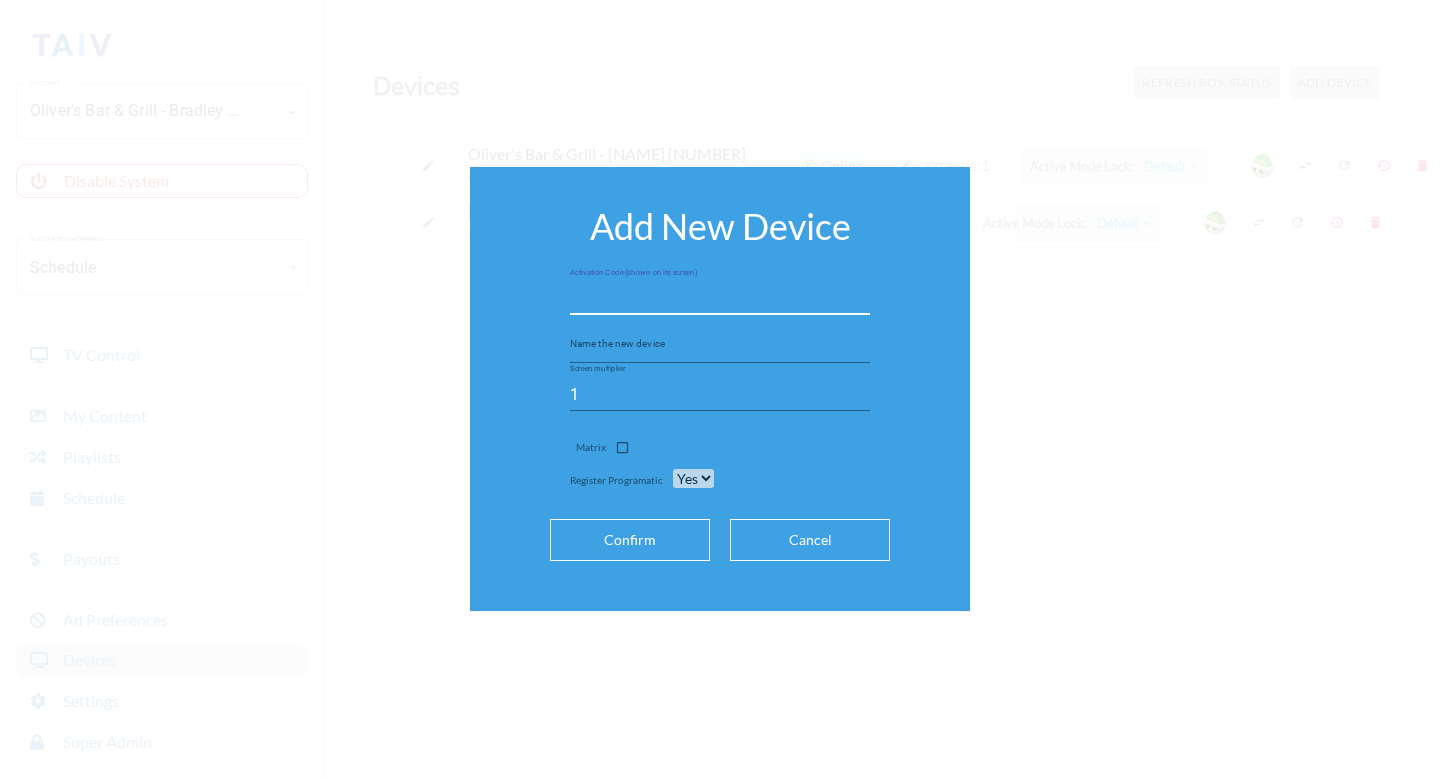 click at bounding box center [720, 299] 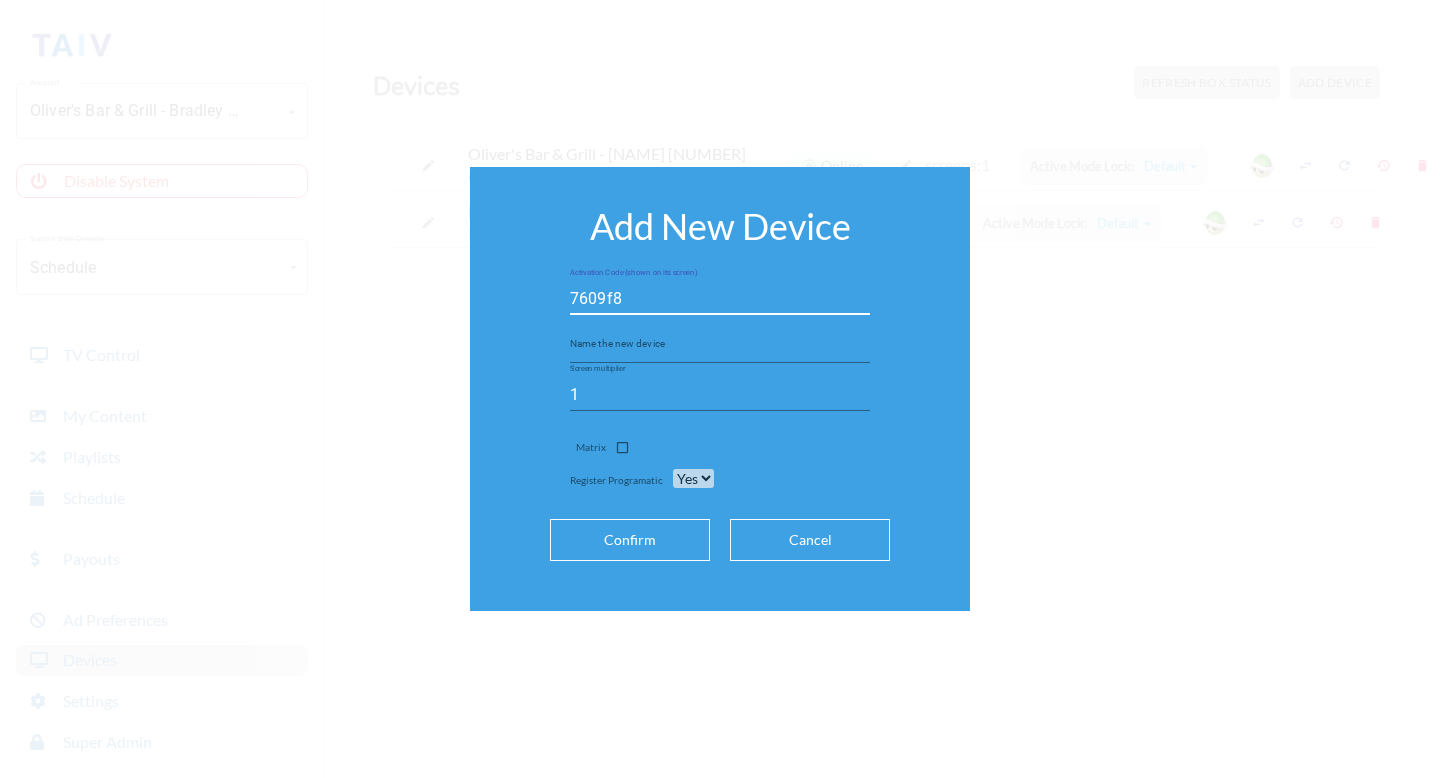 type on "7609f8" 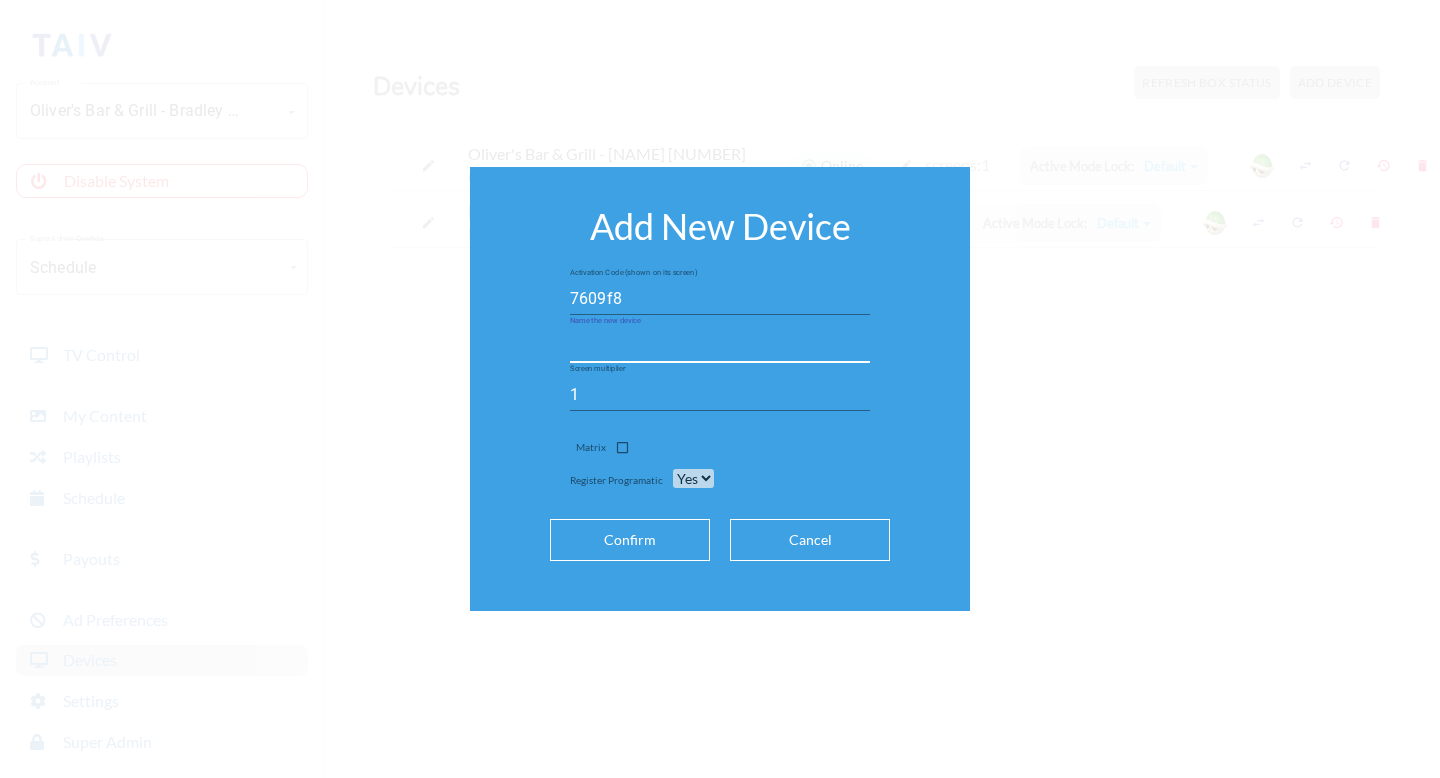 paste on "Oliver's Bar & Grill - Bradley (-OThcqg258R1-itCBk2c)" 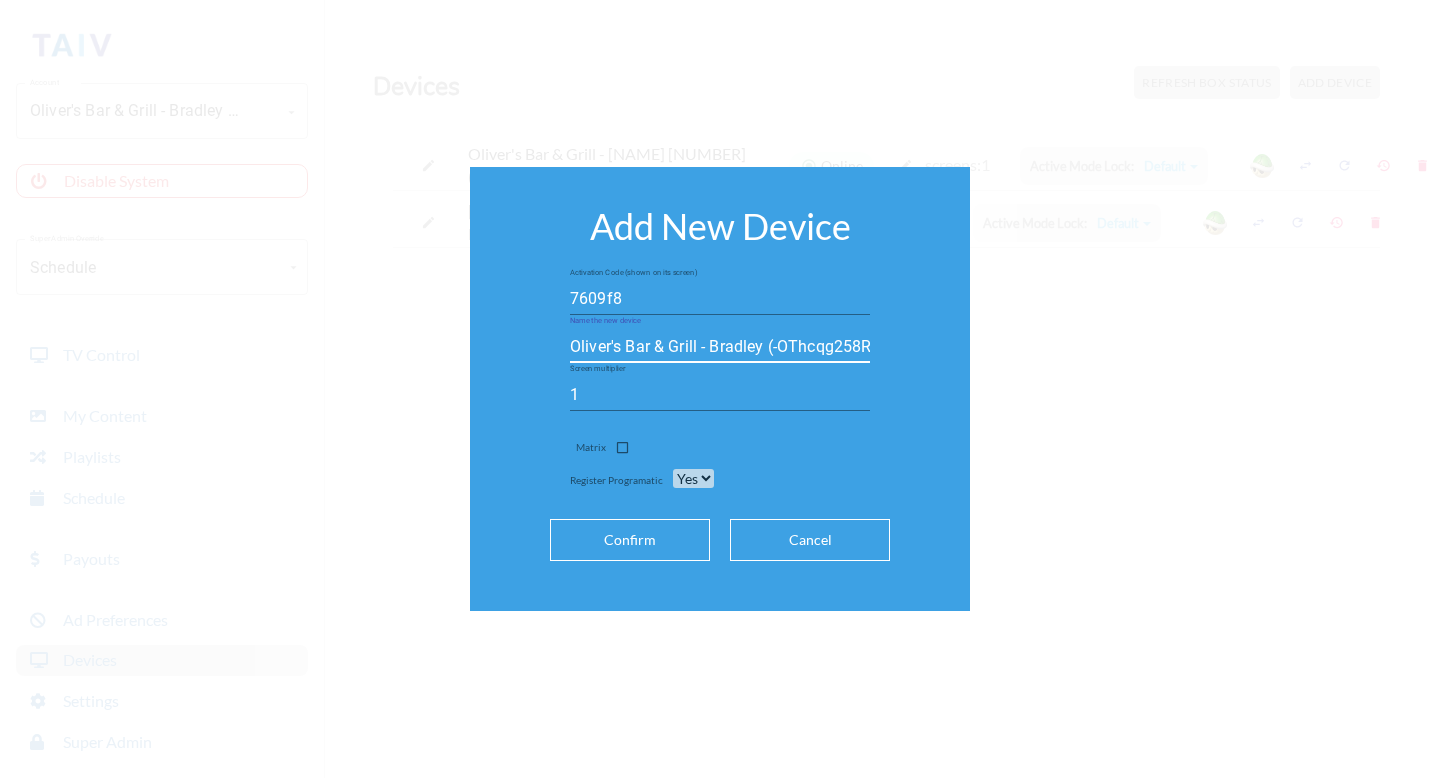 scroll, scrollTop: 0, scrollLeft: 77, axis: horizontal 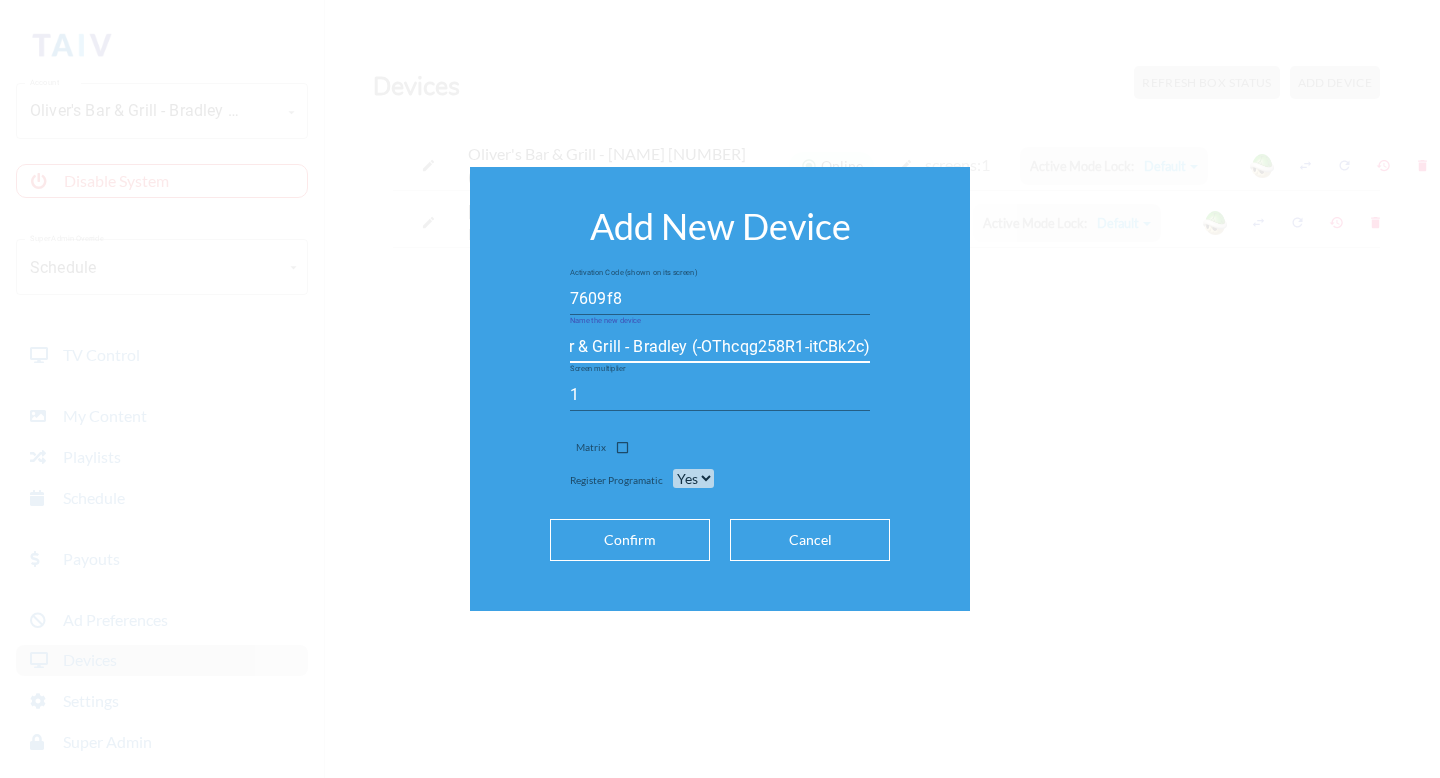click on "Oliver's Bar & Grill - Bradley (-OThcqg258R1-itCBk2c)" at bounding box center [720, 347] 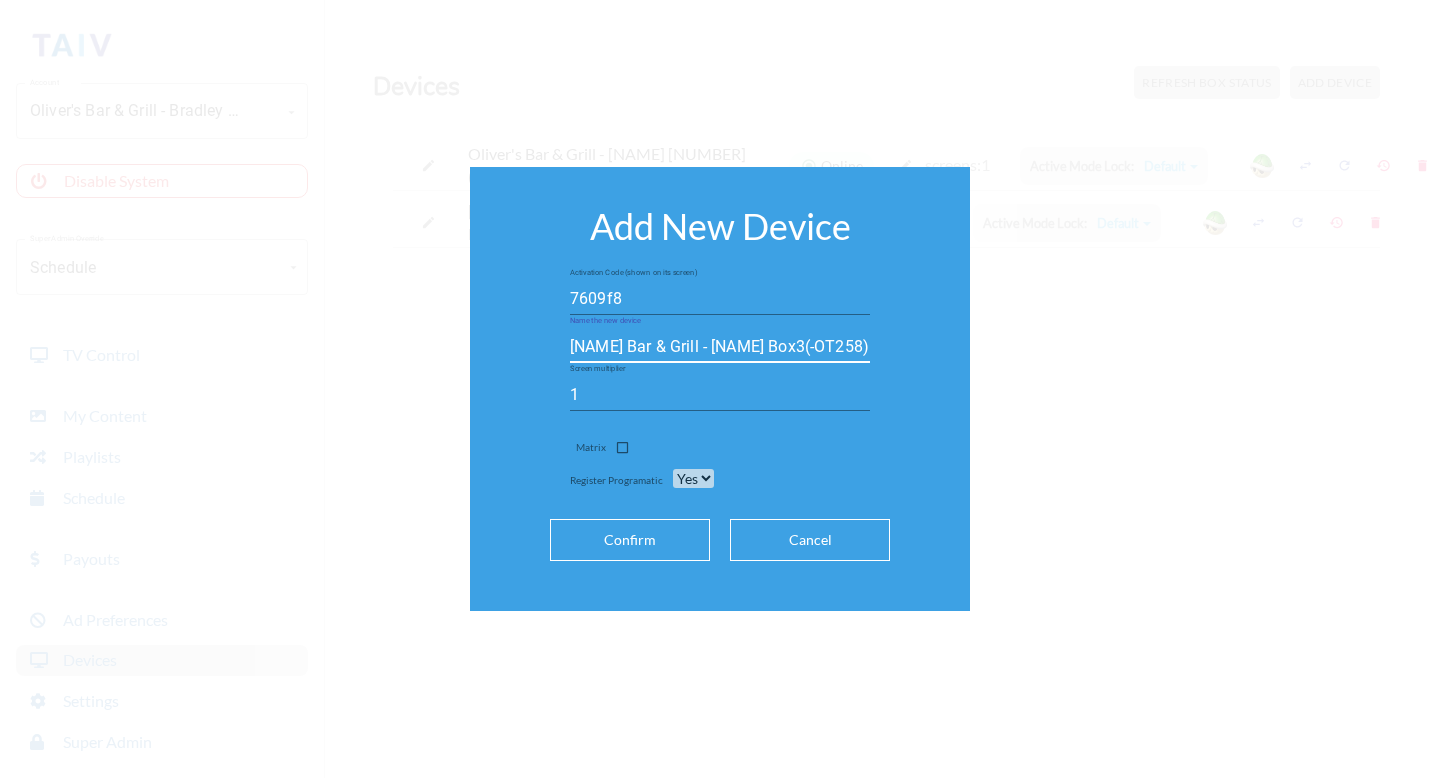 scroll, scrollTop: 0, scrollLeft: 0, axis: both 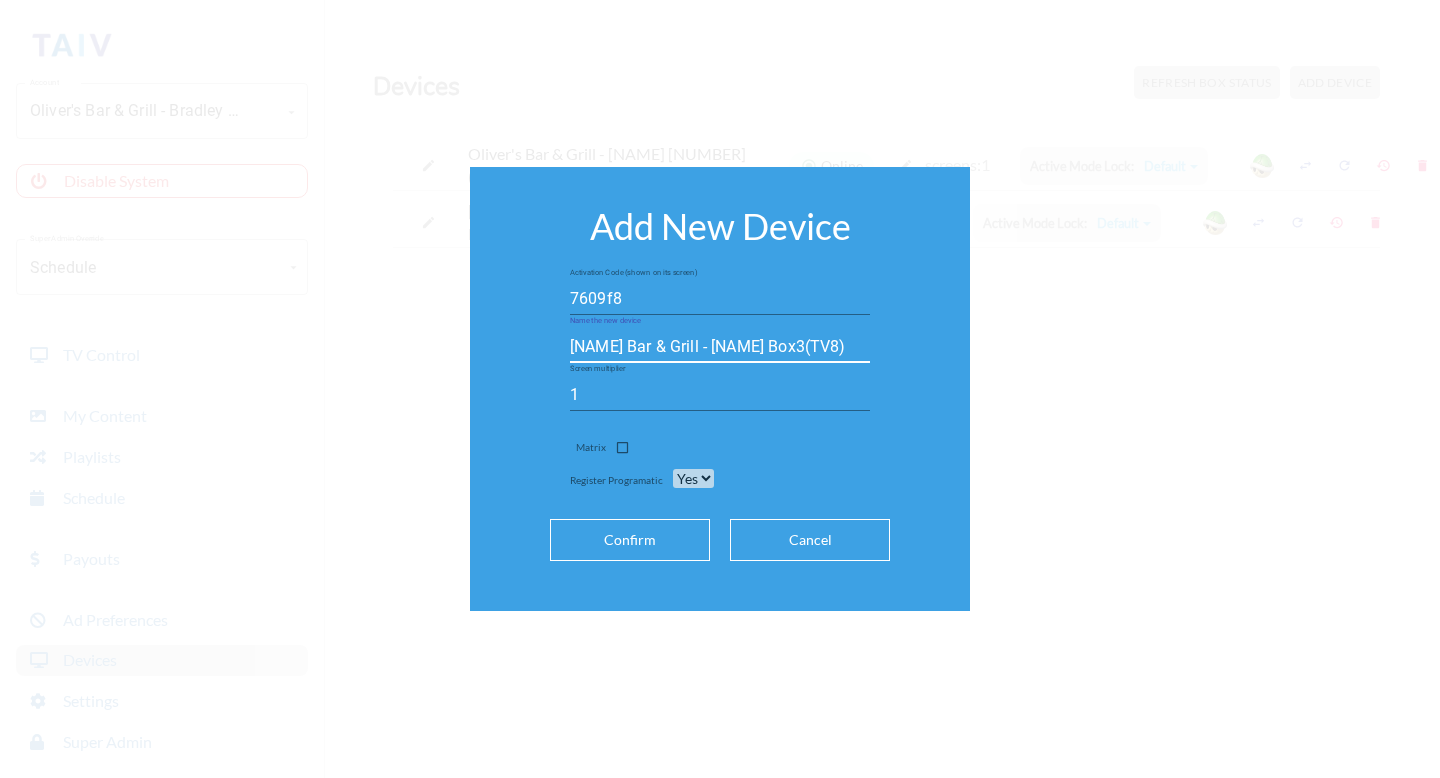 type on "[NAME] Bar & Grill - [NAME] Box3(TV8)" 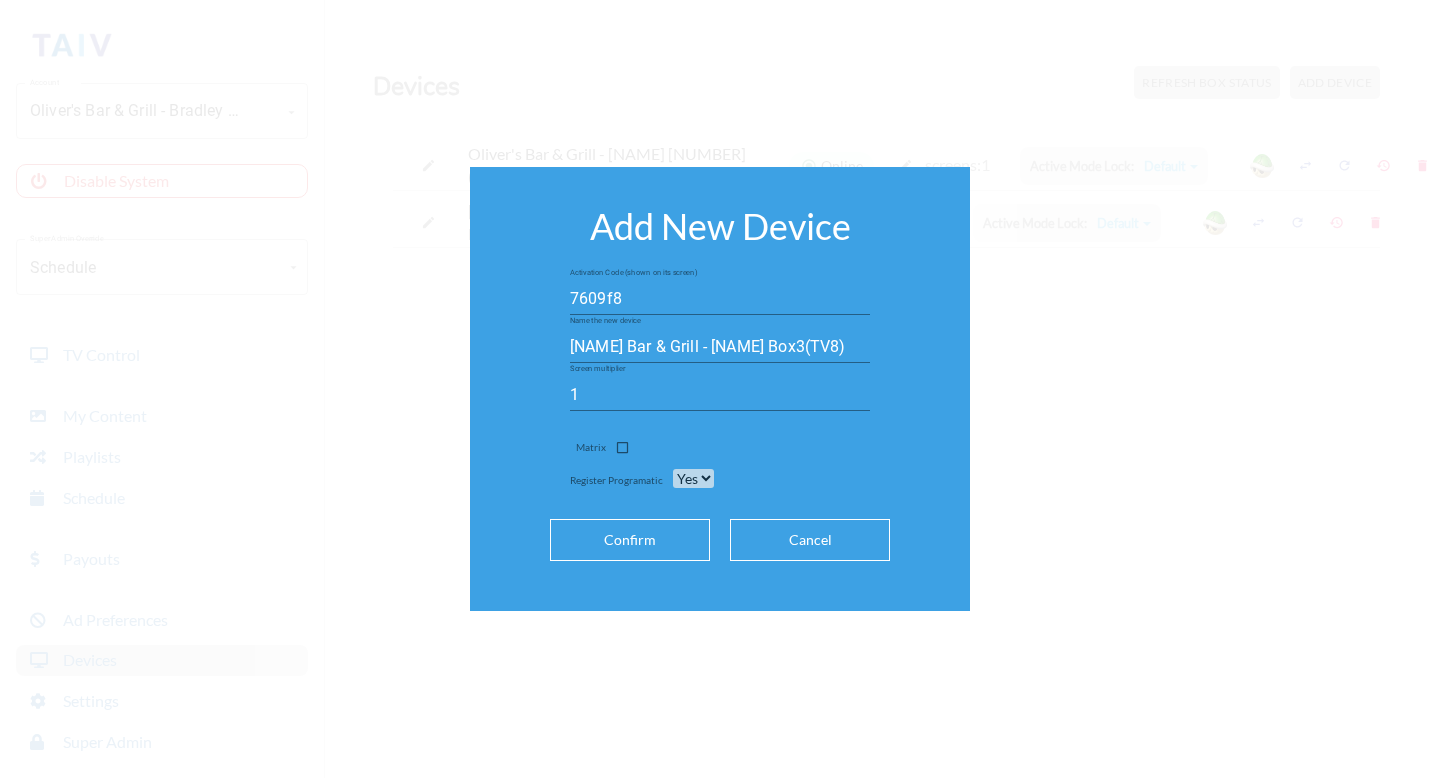 click on "Confirm" at bounding box center (630, 540) 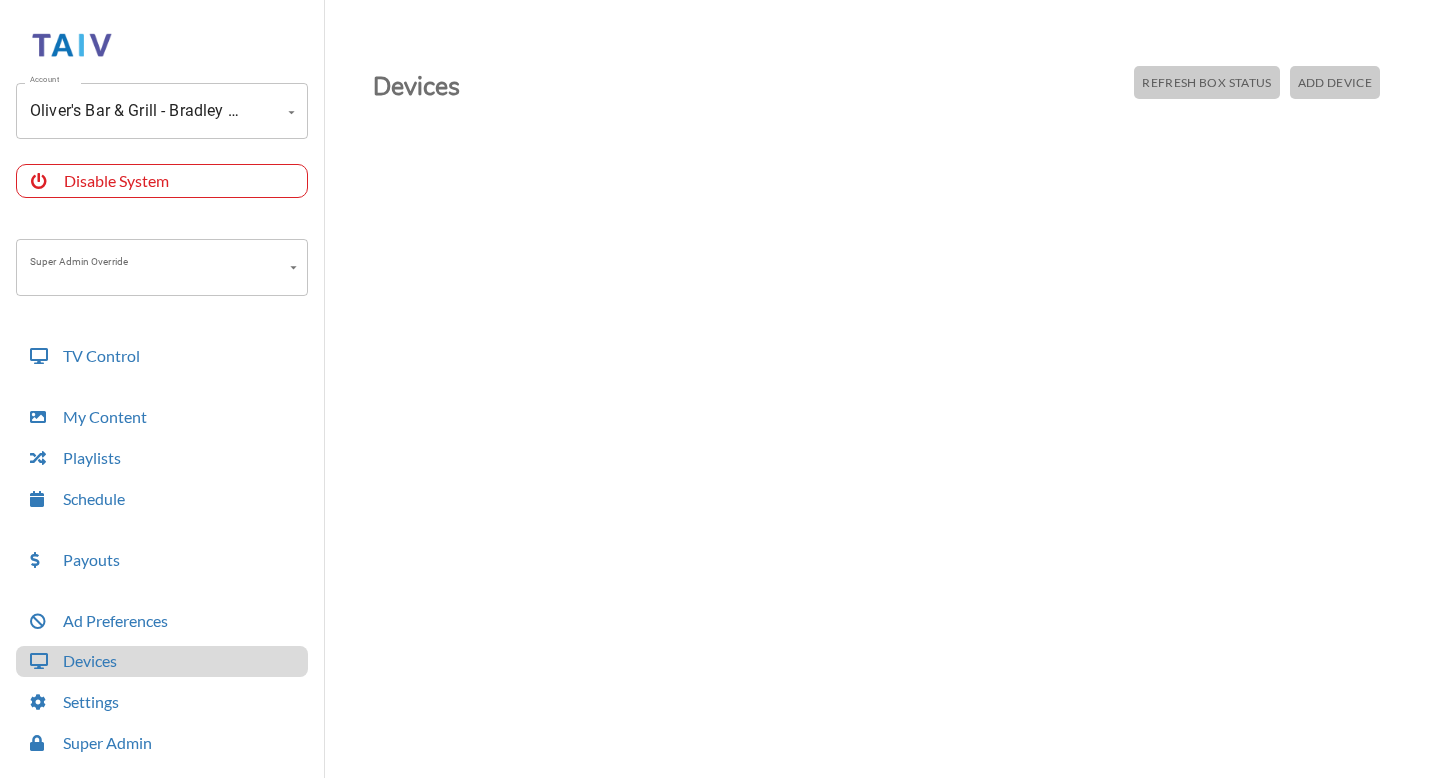 scroll, scrollTop: 0, scrollLeft: 0, axis: both 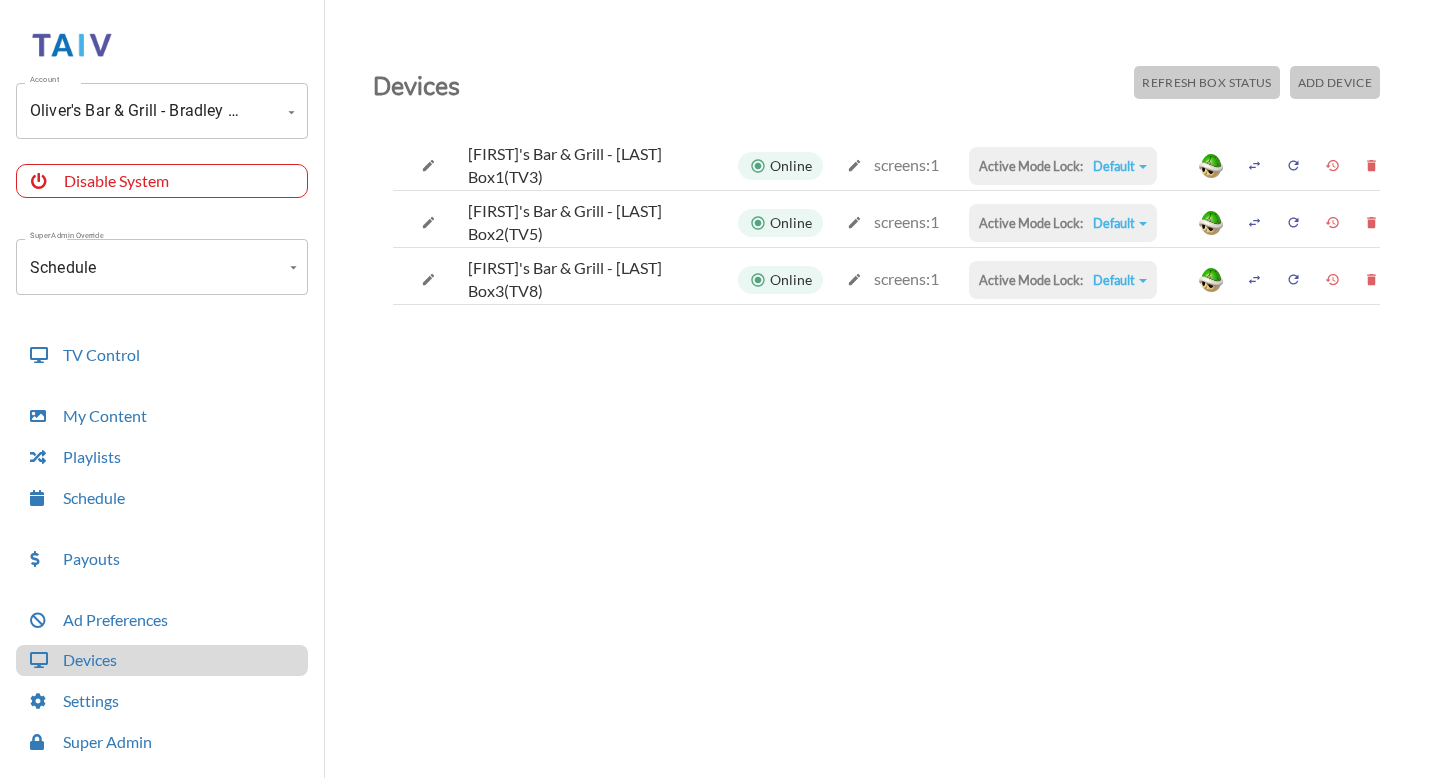 click on "Default" at bounding box center (1120, 166) 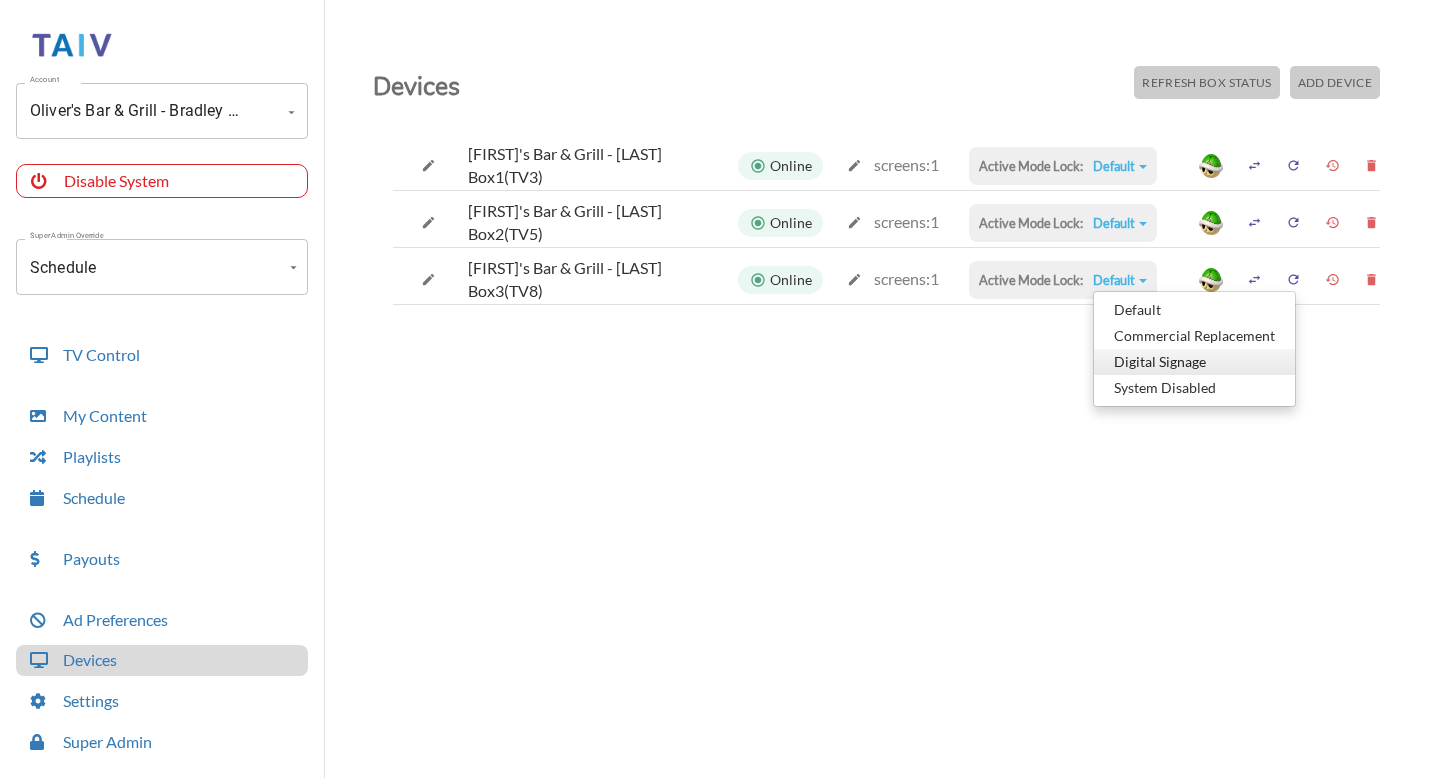 click on "Digital Signage" at bounding box center (1194, 310) 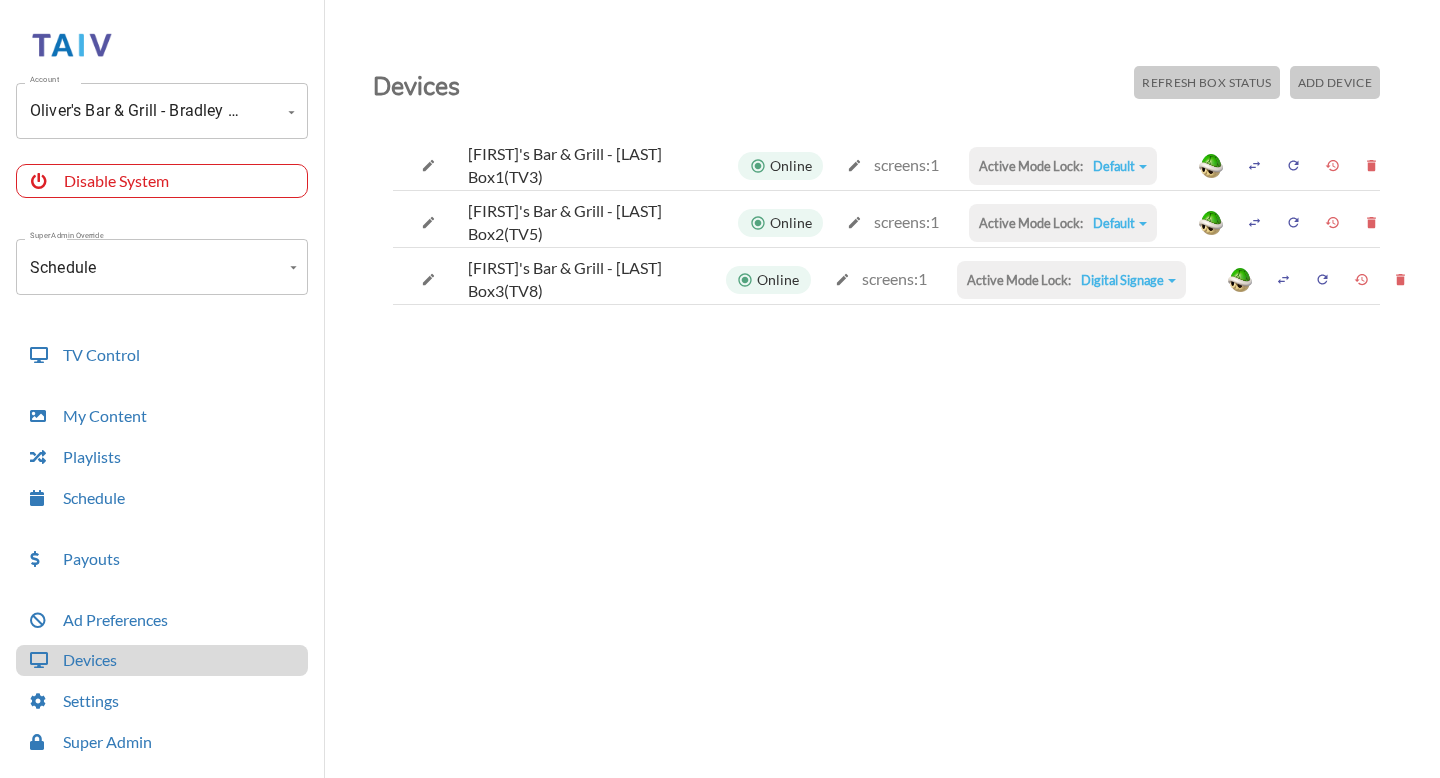 click on "Digital Signage   Default Commercial Replacement Digital Signage System Disabled" at bounding box center (1120, 166) 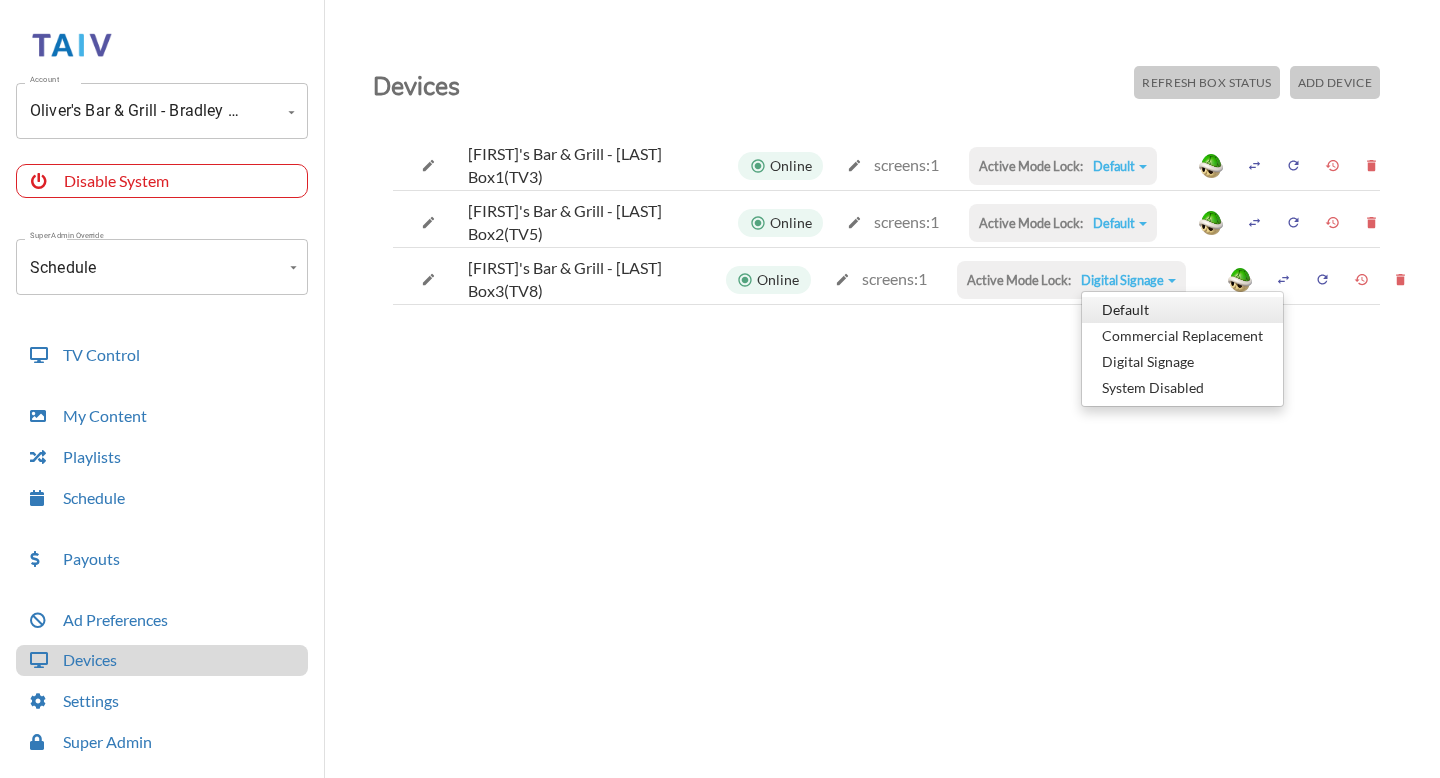 click on "Default" at bounding box center (1182, 310) 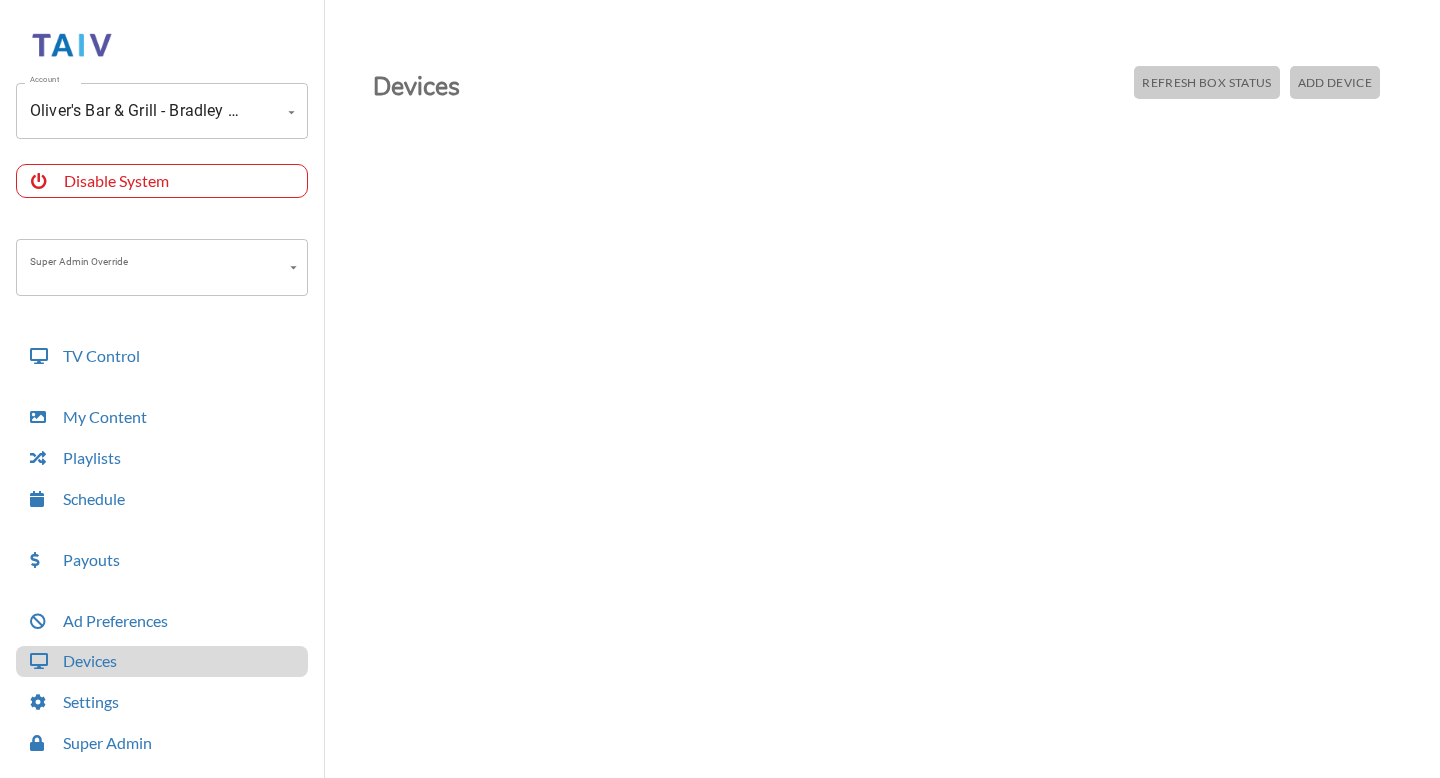 scroll, scrollTop: 0, scrollLeft: 0, axis: both 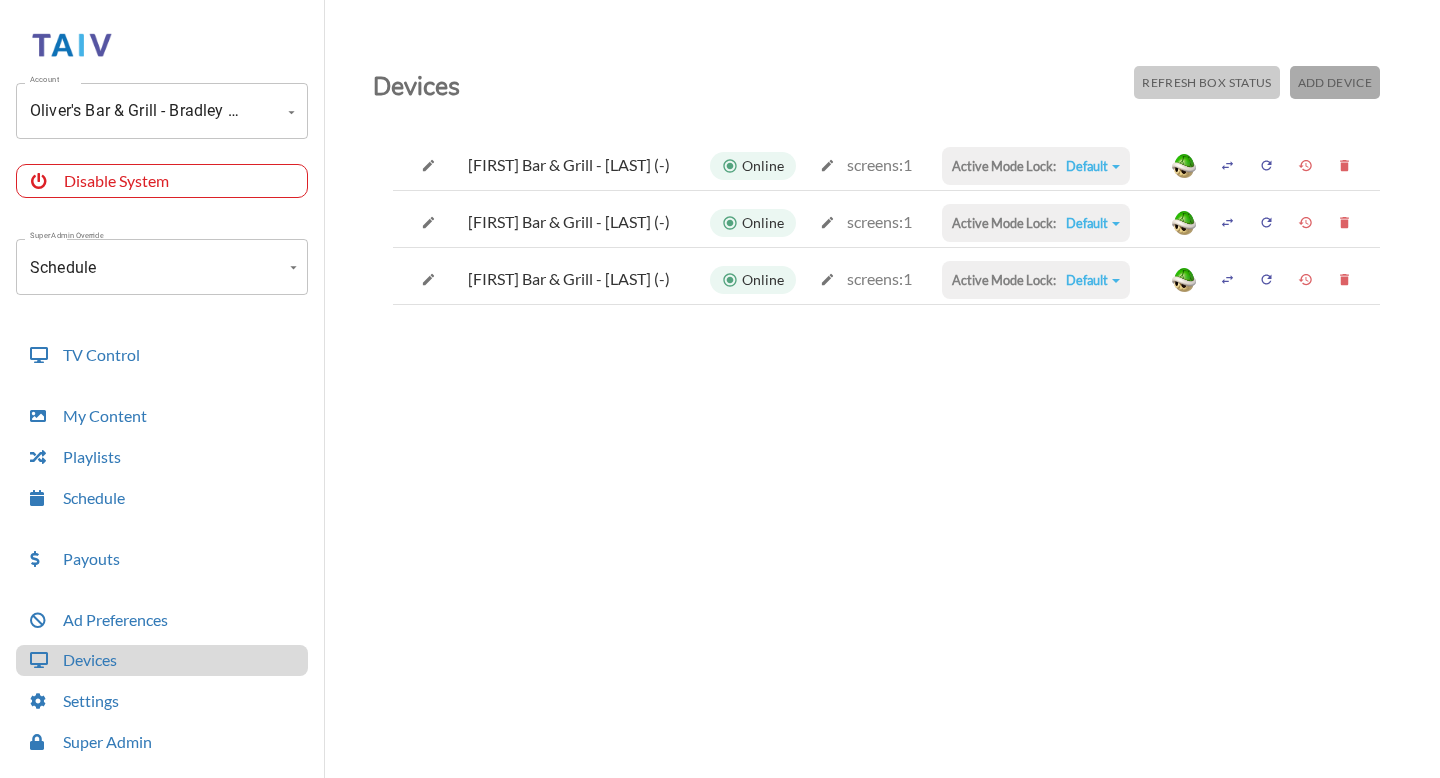 click on "Add Device" at bounding box center [1206, 82] 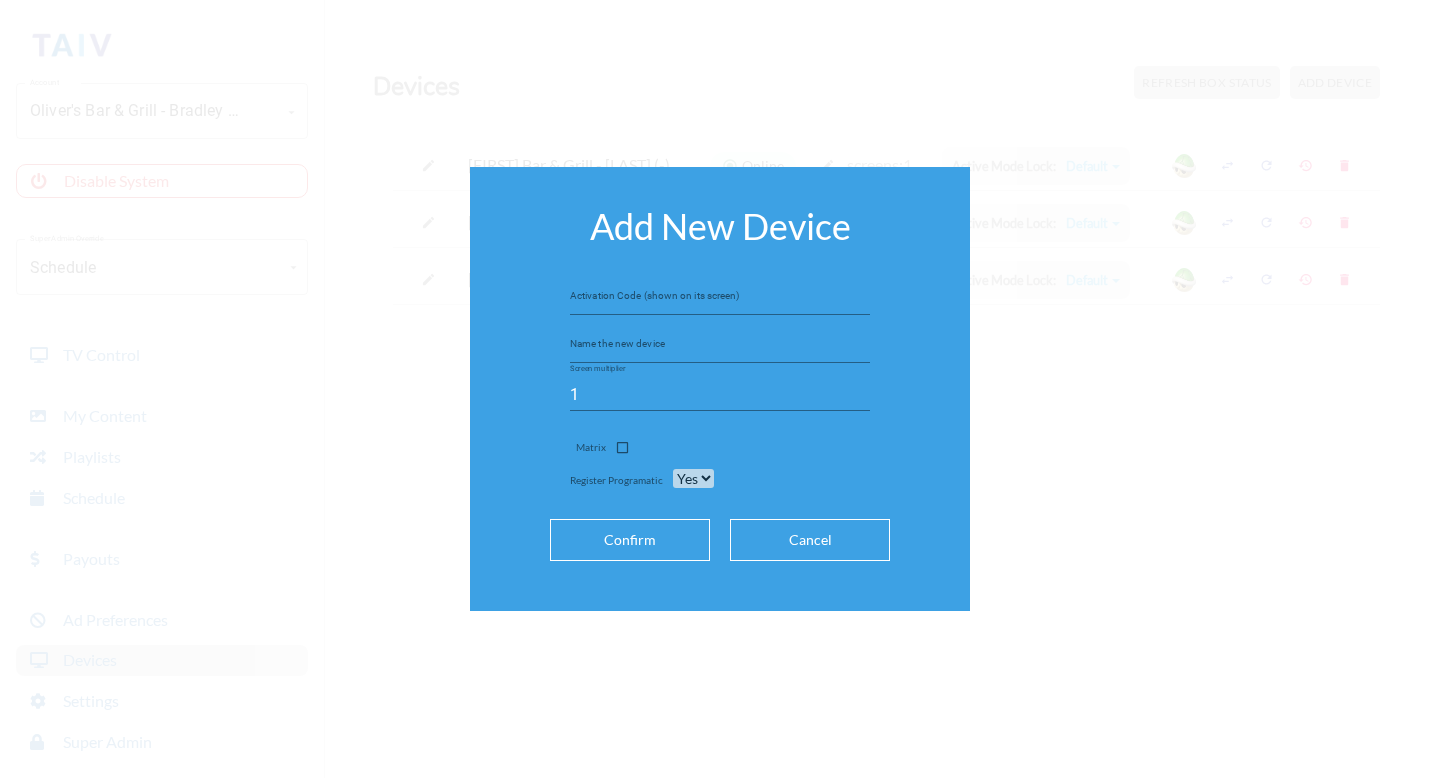 click at bounding box center [720, 299] 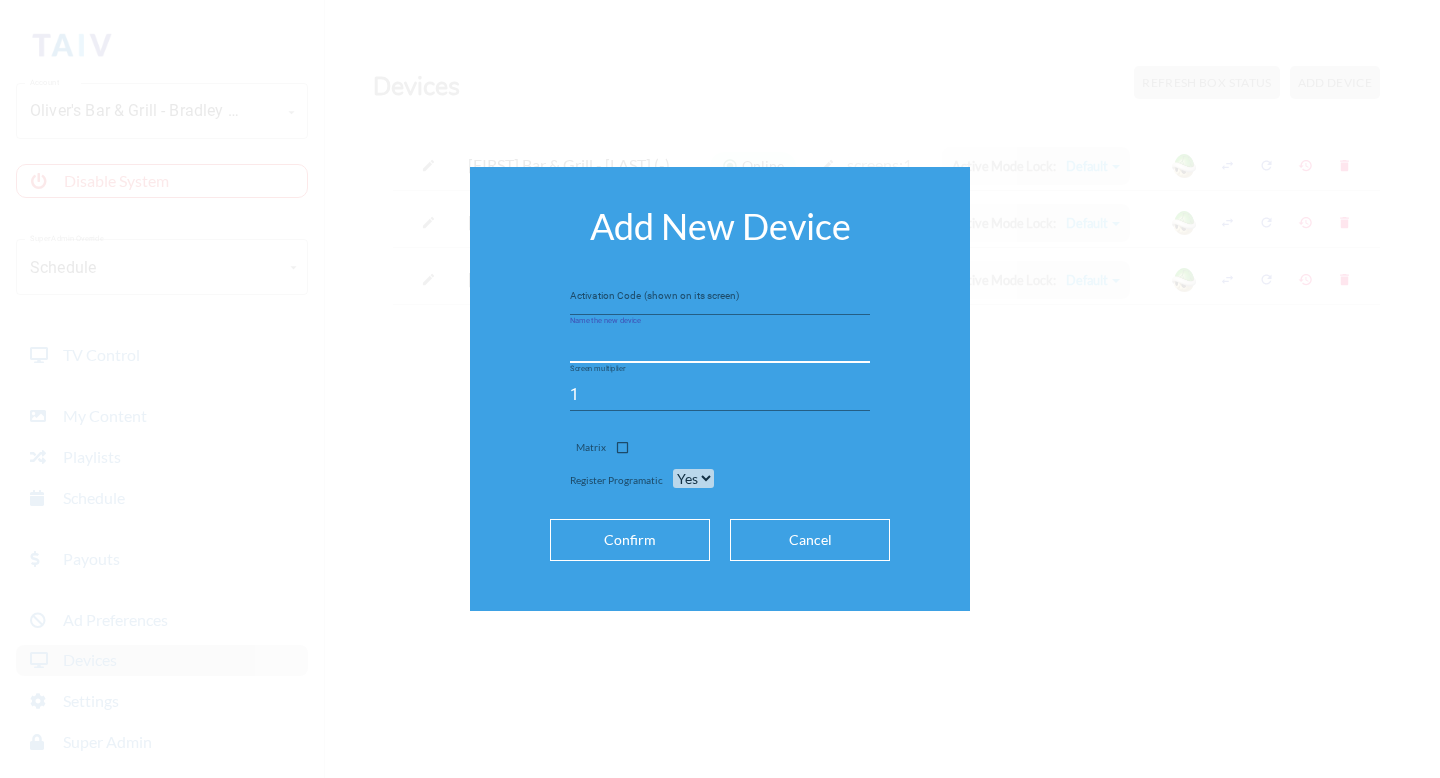 paste on "Oliver's Bar & Grill - Bradley (-OThcqg258R1-itCBk2c)" 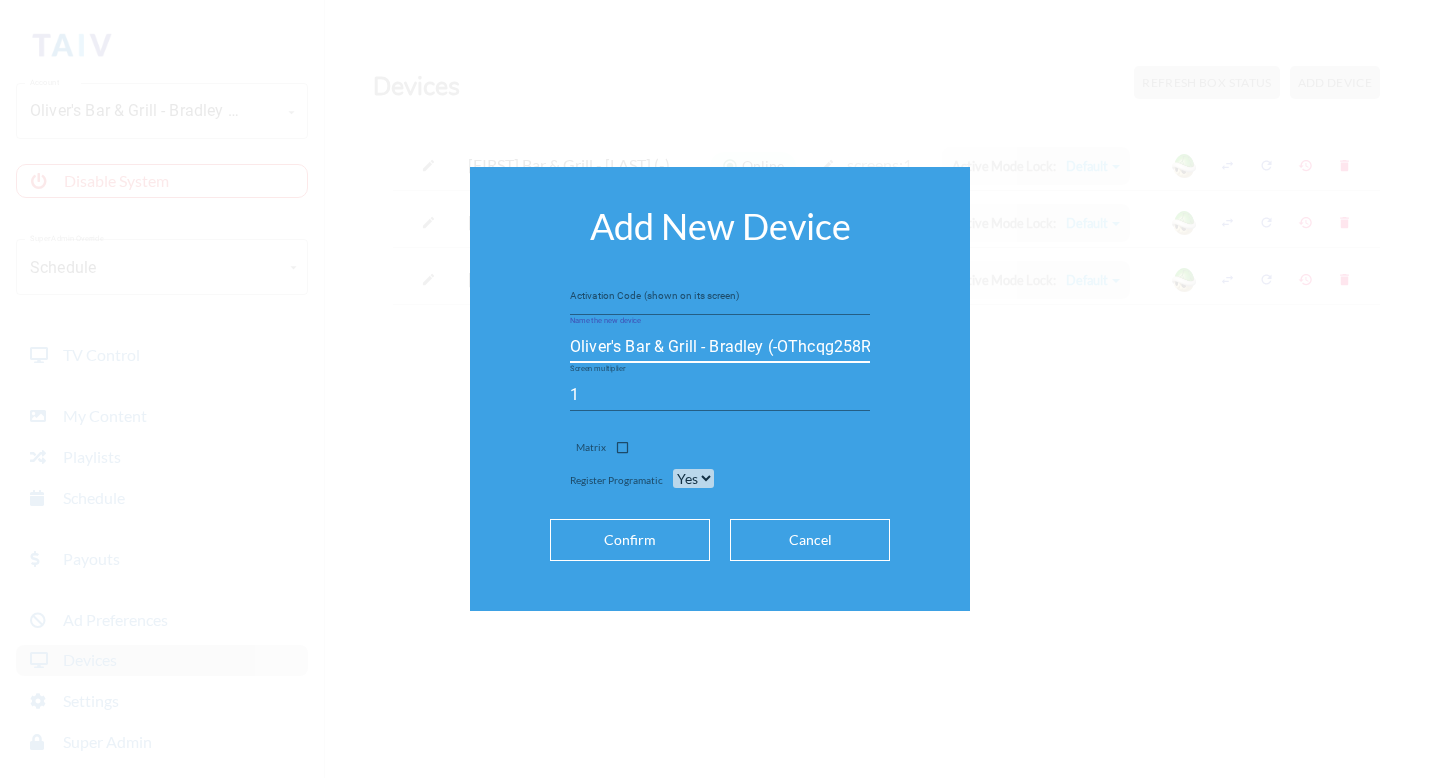 scroll, scrollTop: 0, scrollLeft: 77, axis: horizontal 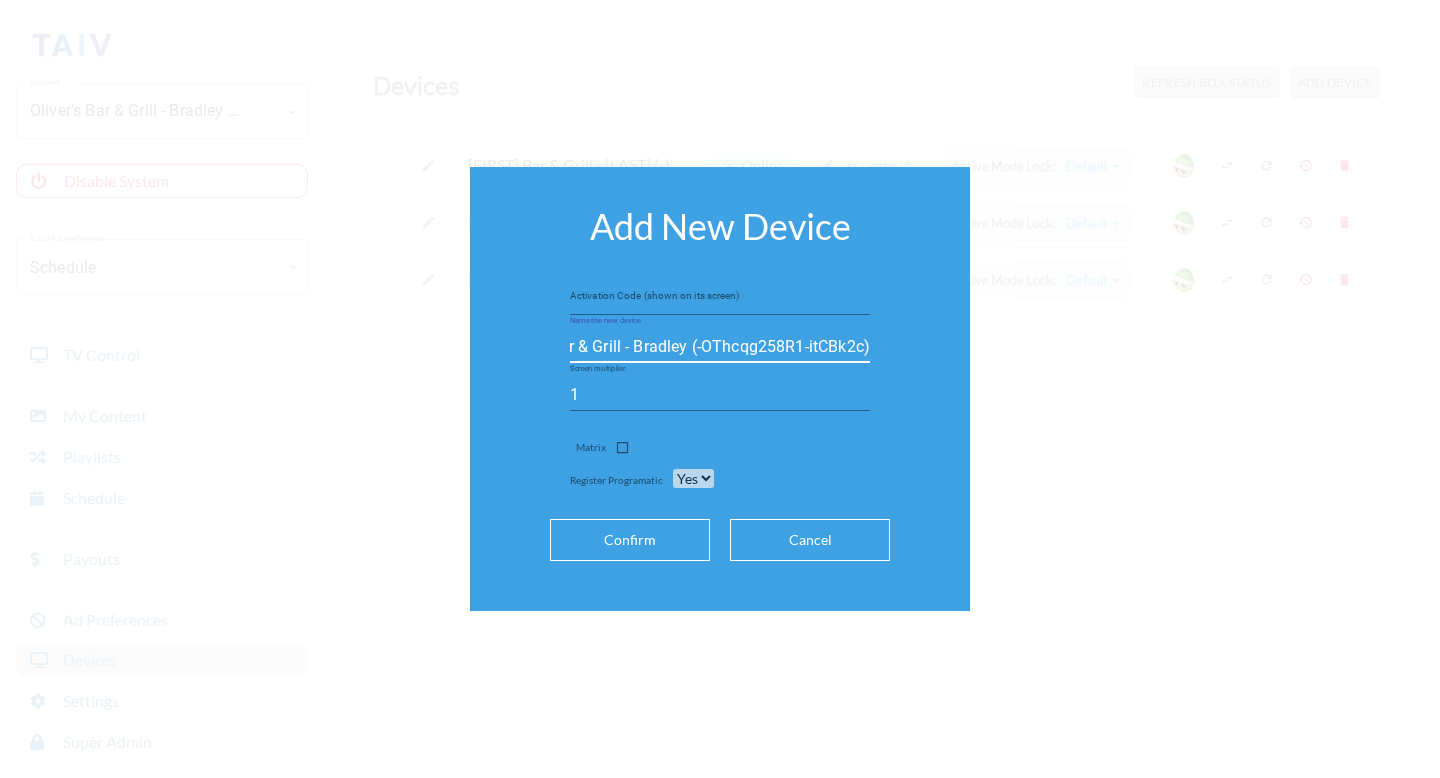 type on "Oliver's Bar & Grill - Bradley (-OThcqg258R1-itCBk2c)" 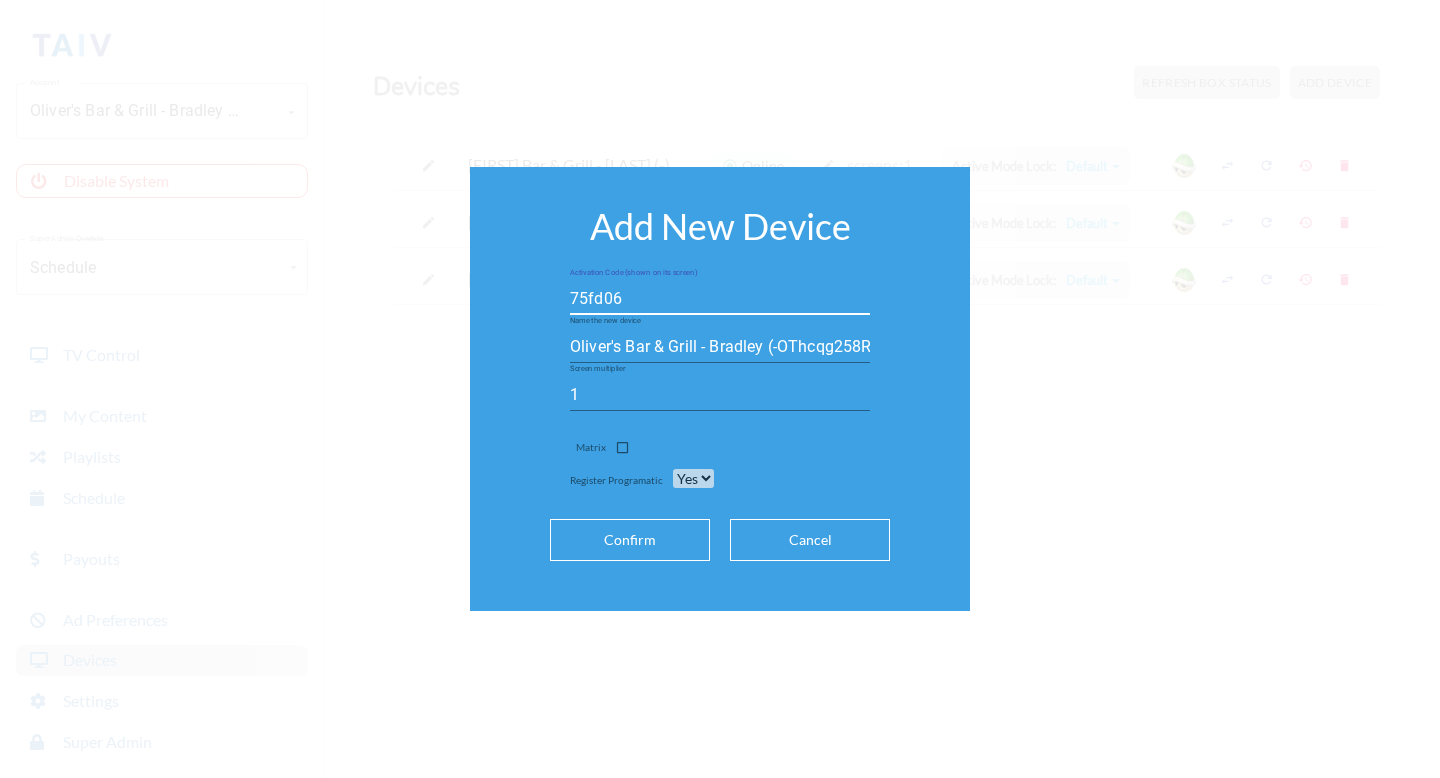 type on "75fd06" 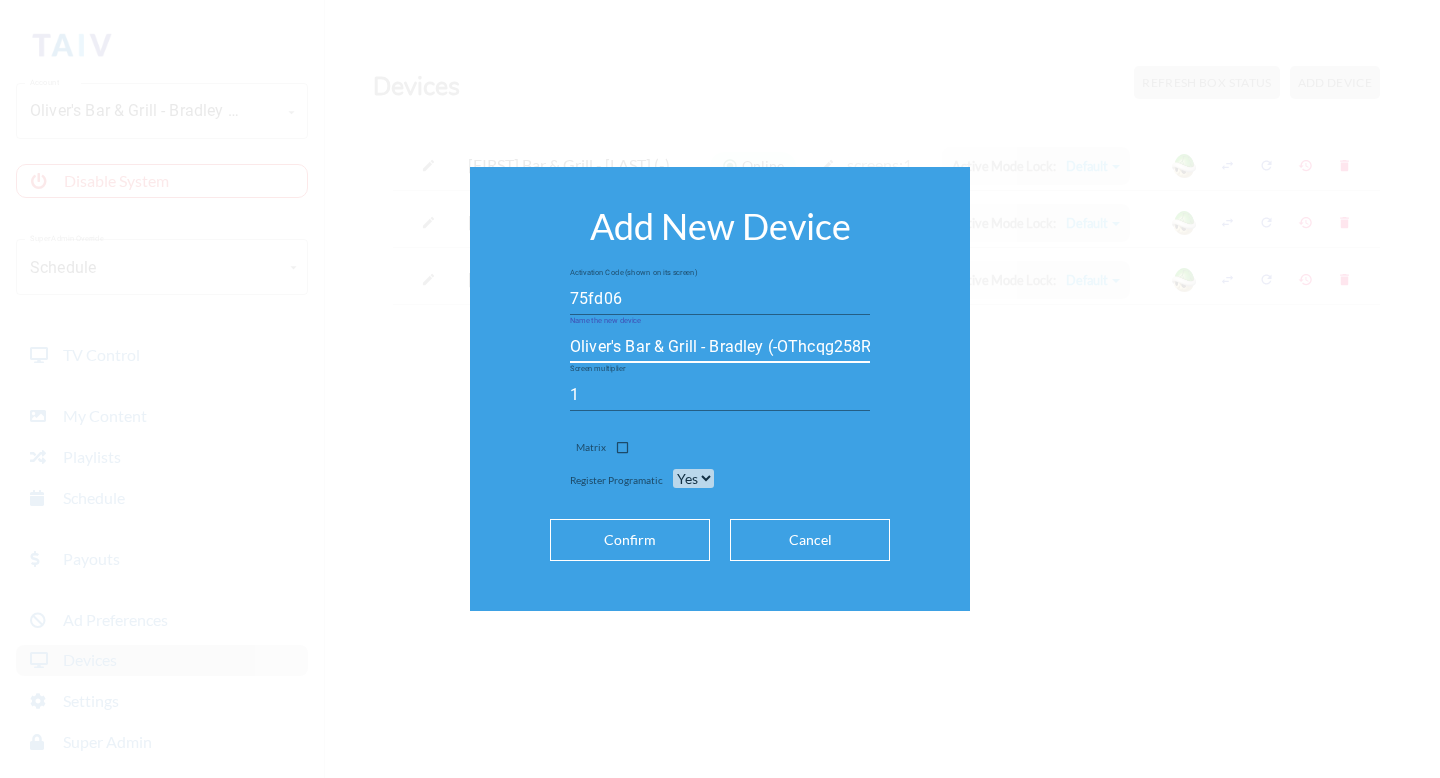 click on "Oliver's Bar & Grill - Bradley (-OThcqg258R1-itCBk2c)" at bounding box center [720, 347] 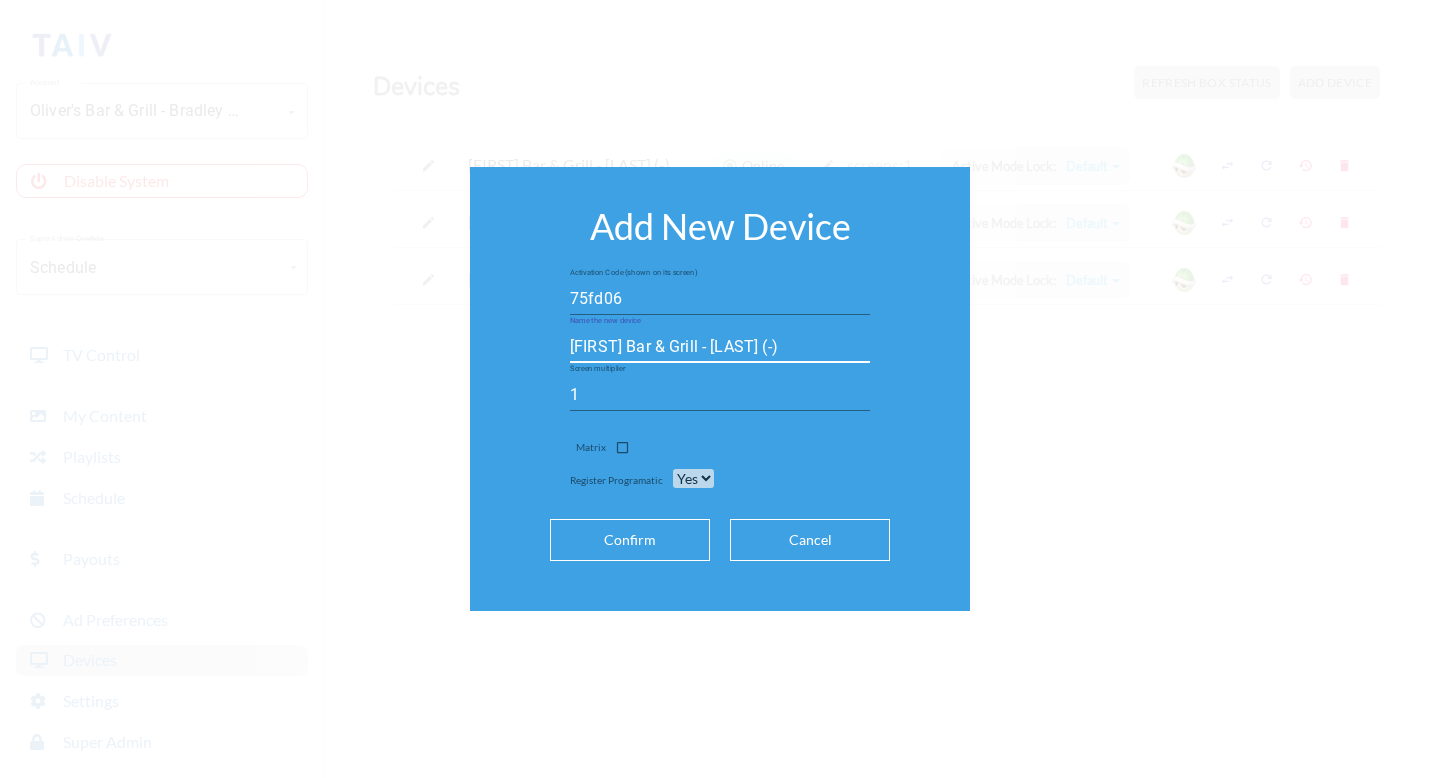click on "[FIRST] Bar & Grill - [LAST] (-)" at bounding box center [720, 347] 